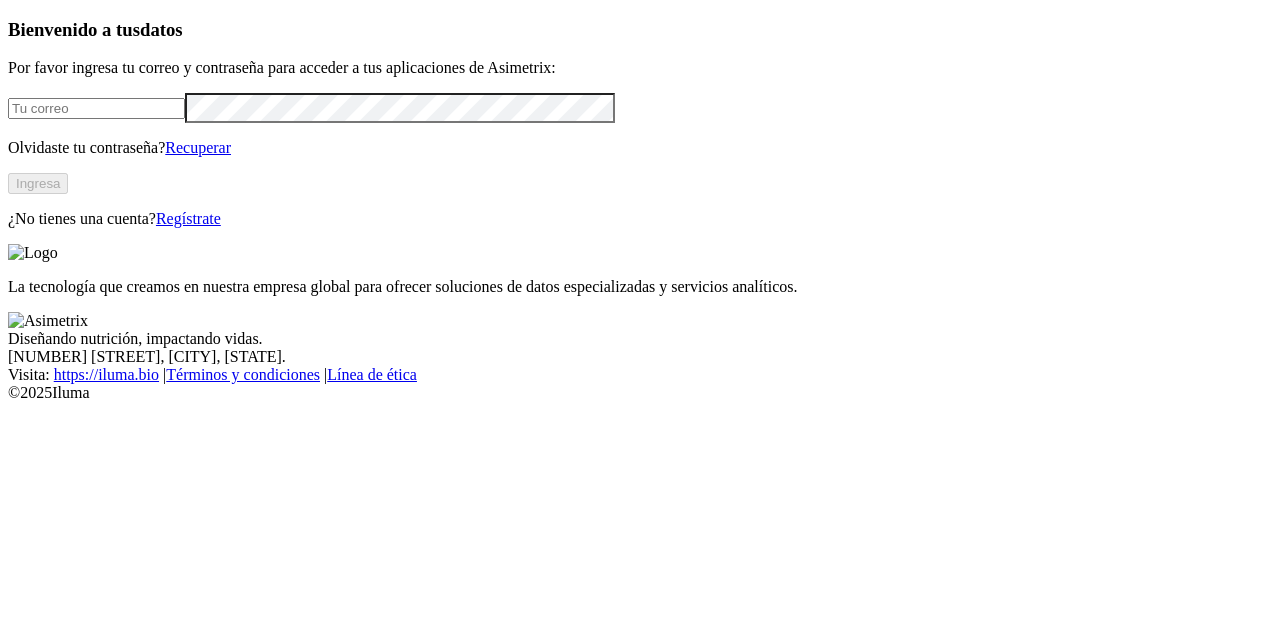 scroll, scrollTop: 0, scrollLeft: 0, axis: both 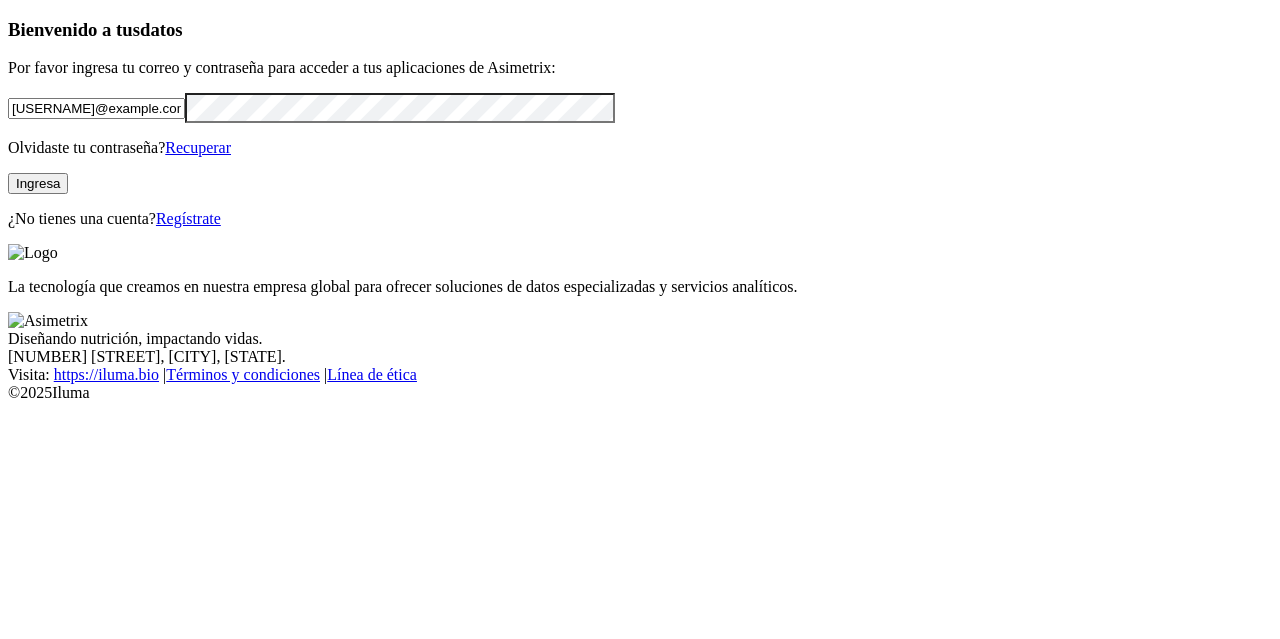 click on "Ingresa" at bounding box center (38, 183) 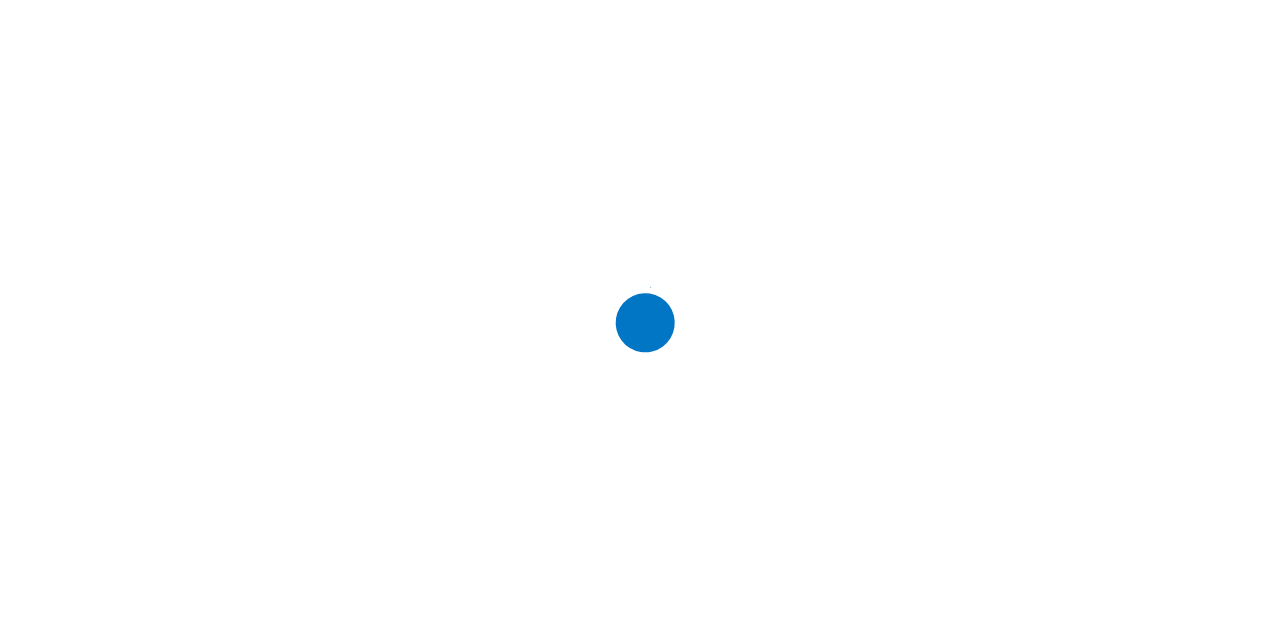 scroll, scrollTop: 0, scrollLeft: 0, axis: both 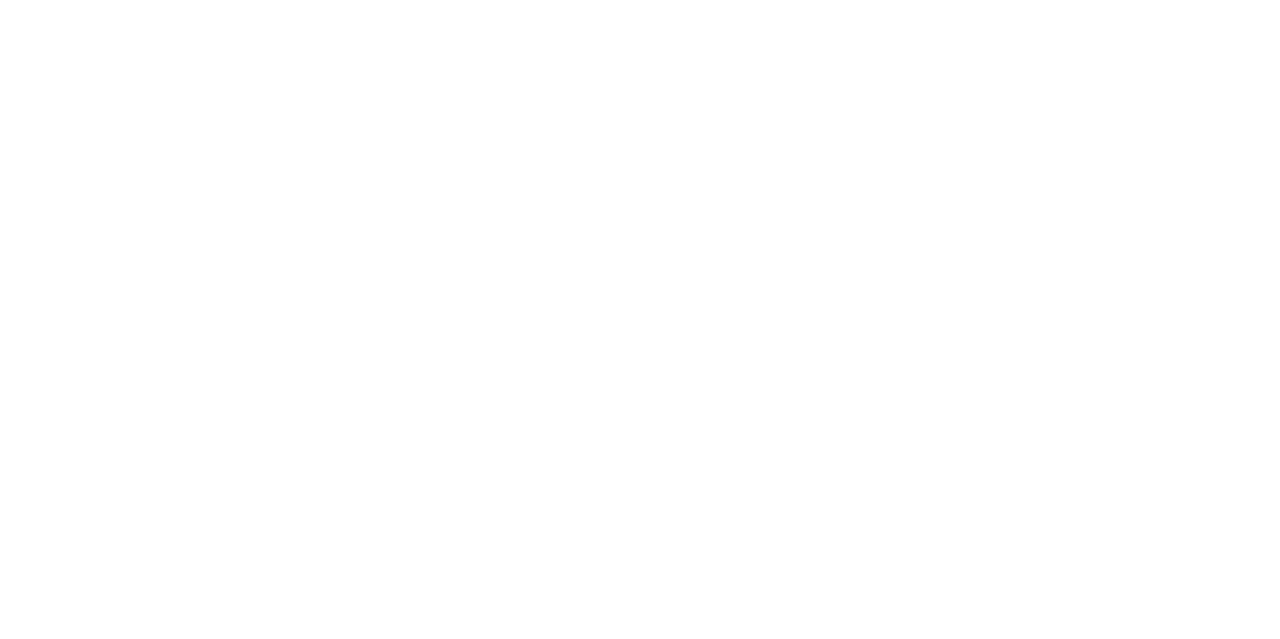 click 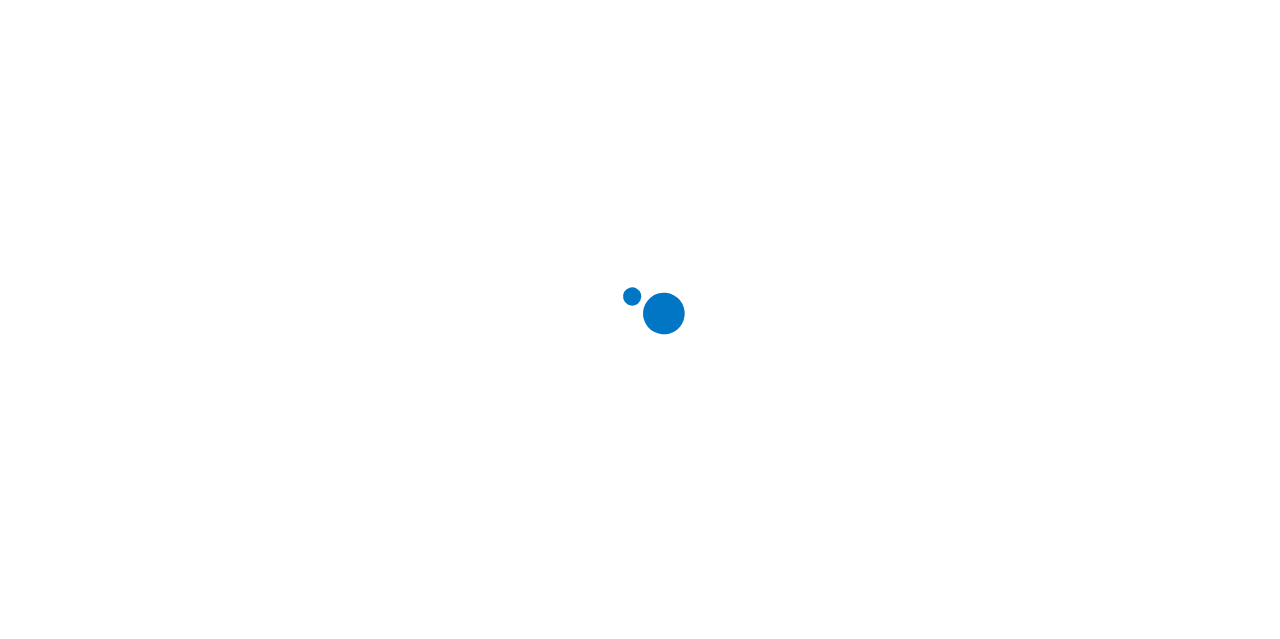 click at bounding box center (648, 319) 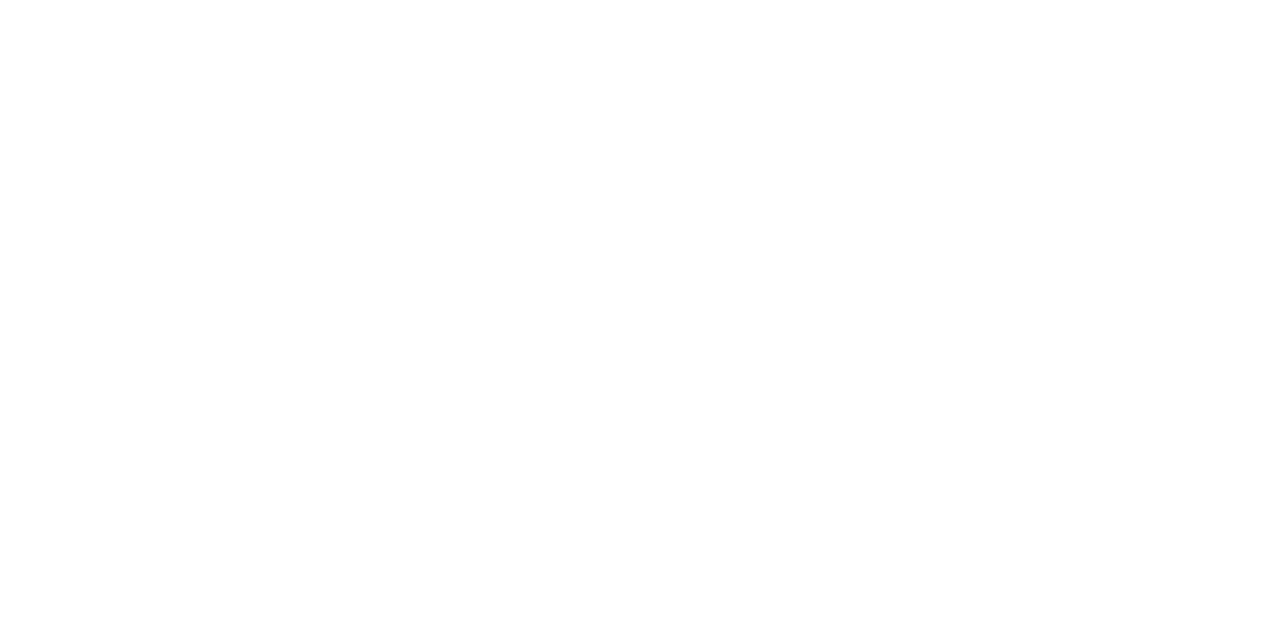 click at bounding box center (50, 2135) 